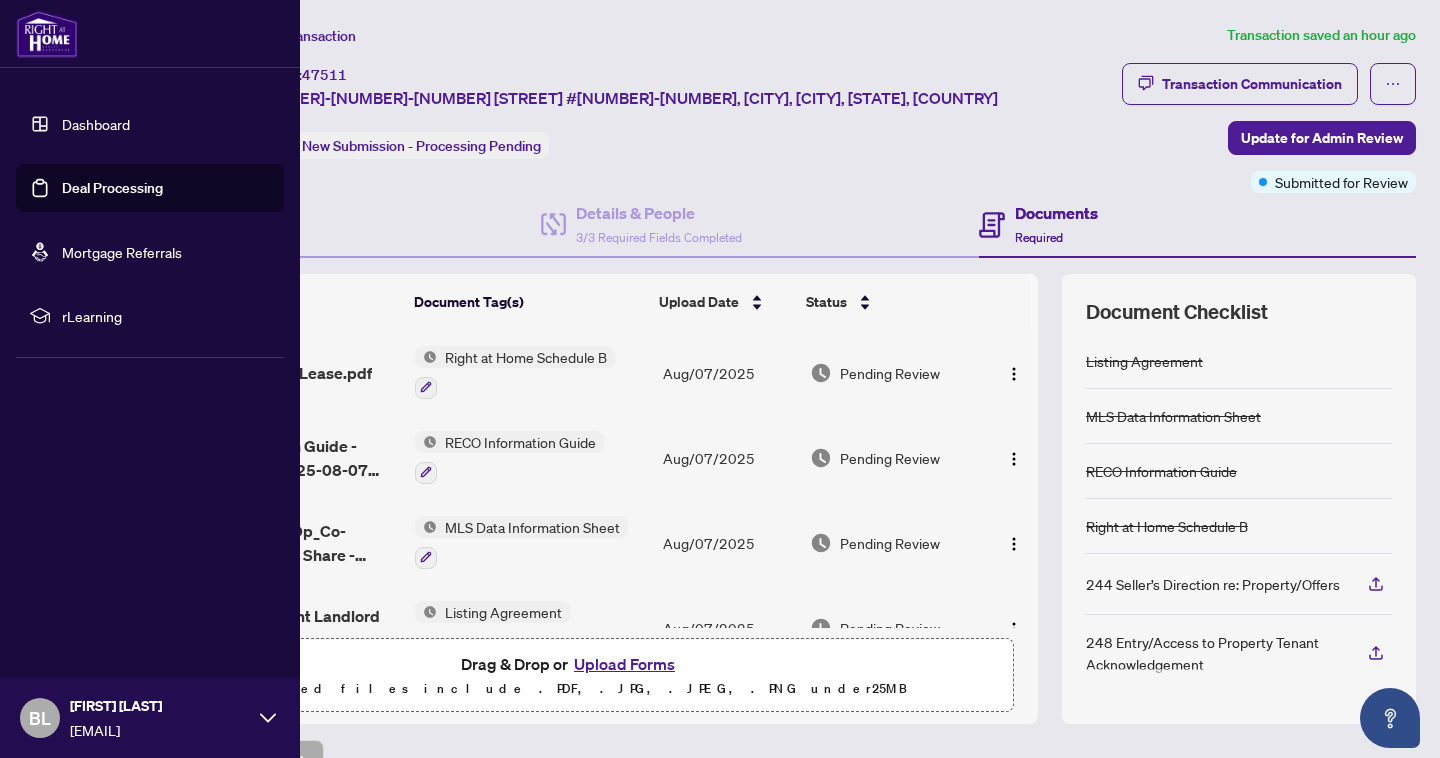 scroll, scrollTop: 0, scrollLeft: 0, axis: both 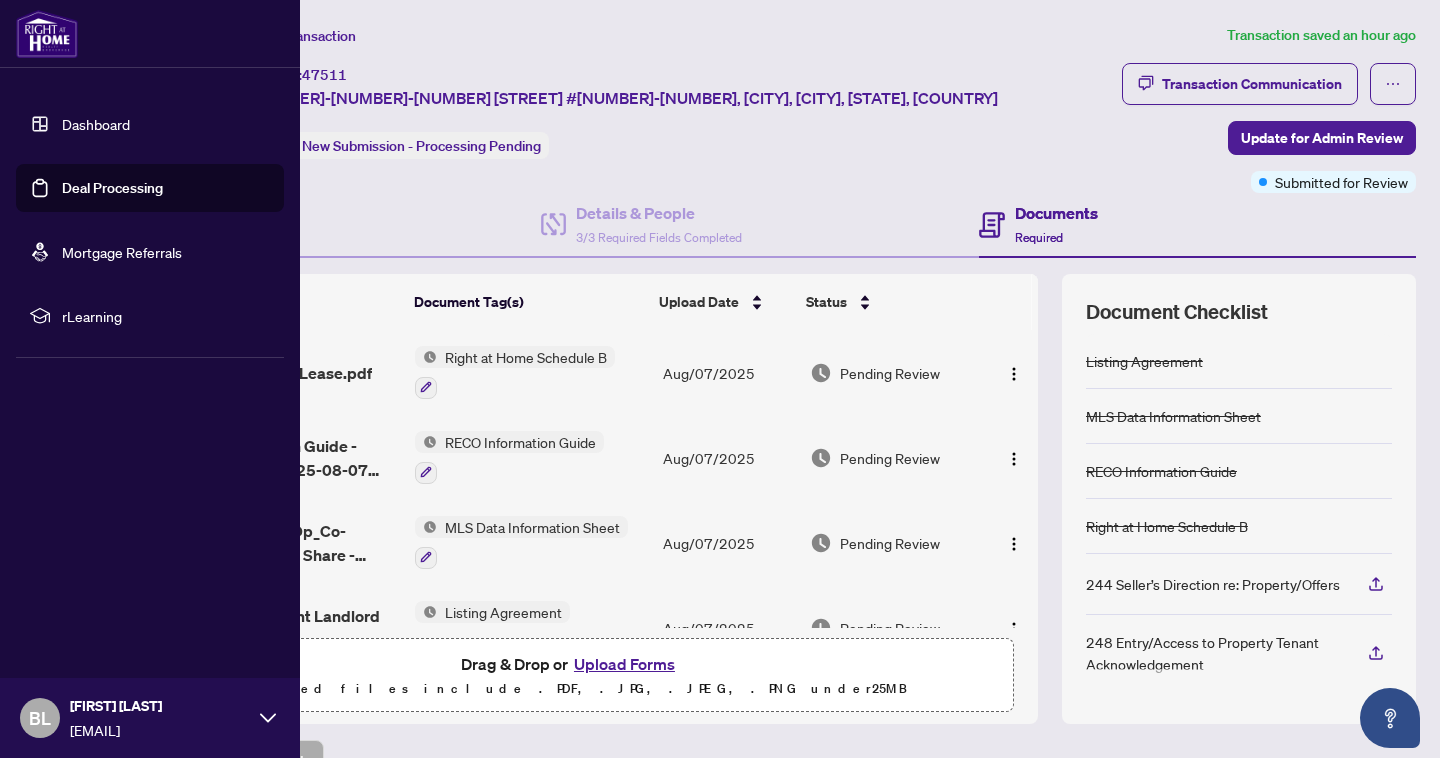 click on "Dashboard" at bounding box center [96, 124] 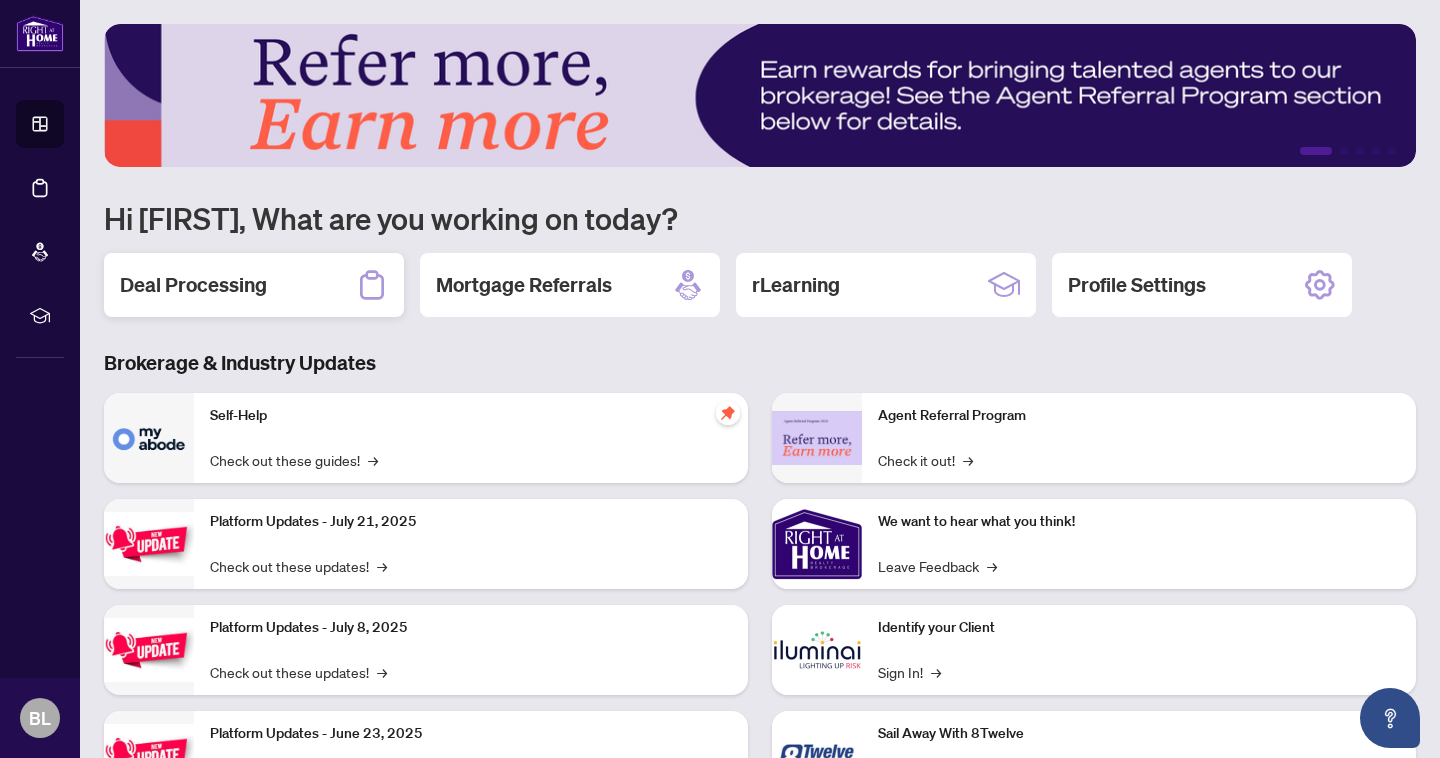 click on "Deal Processing" at bounding box center [254, 285] 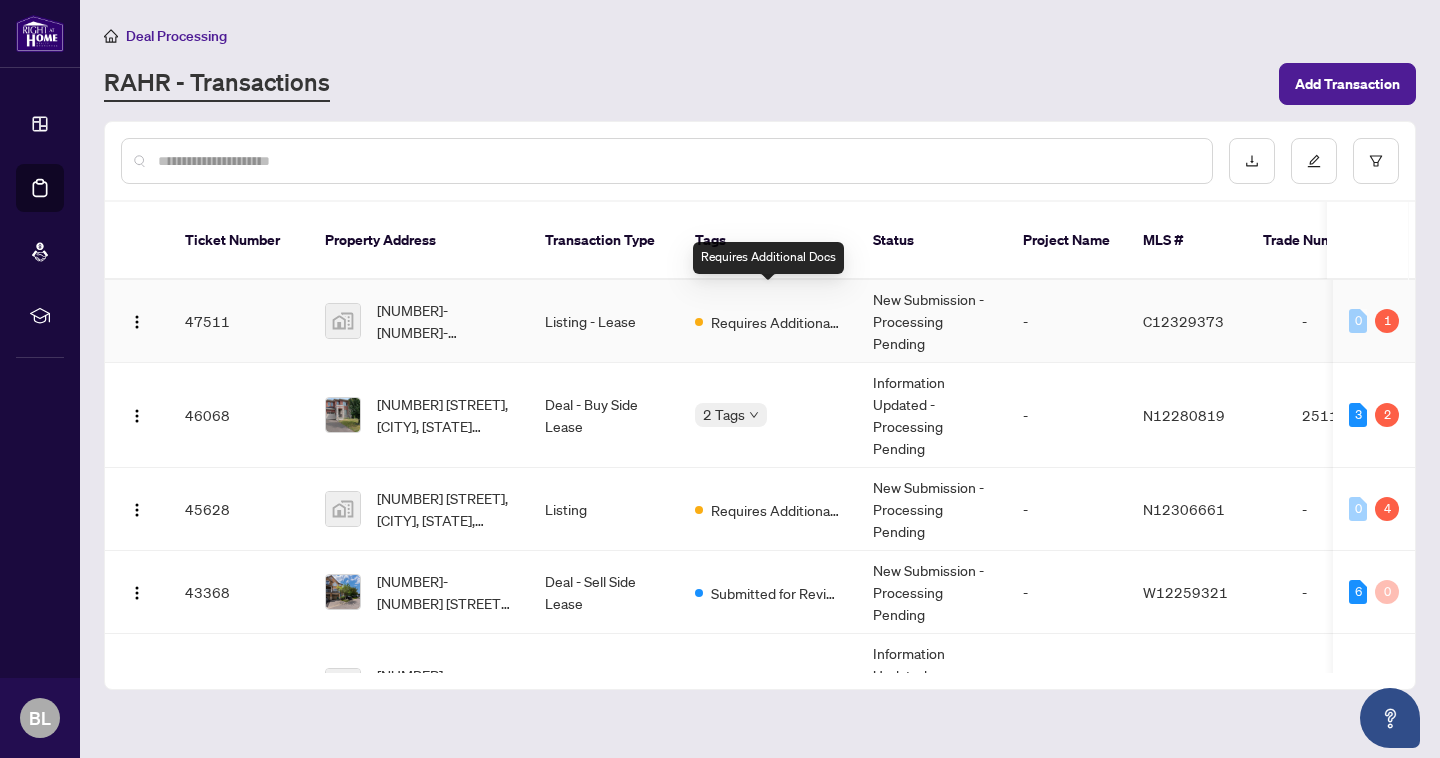 click on "Requires Additional Docs" at bounding box center [768, 321] 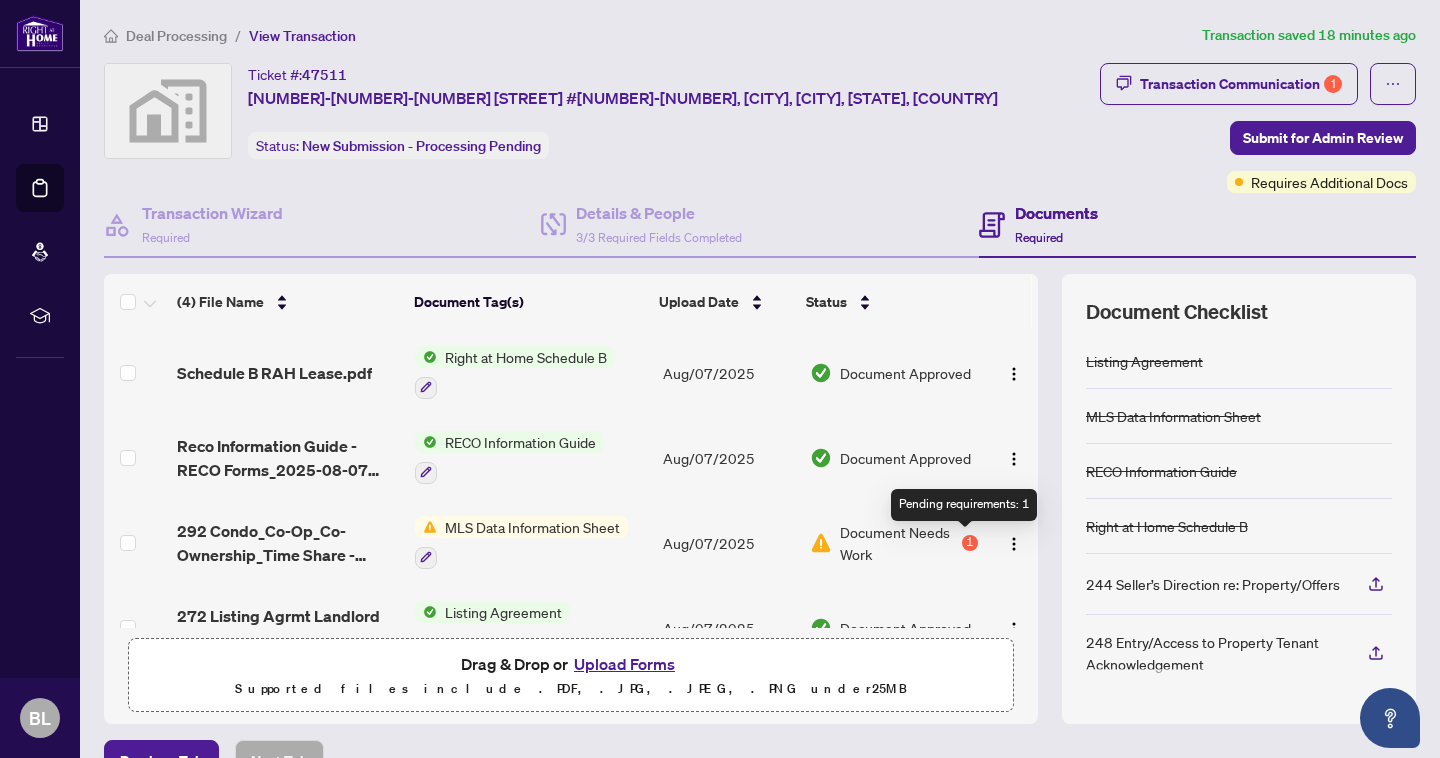 click on "1" at bounding box center (970, 543) 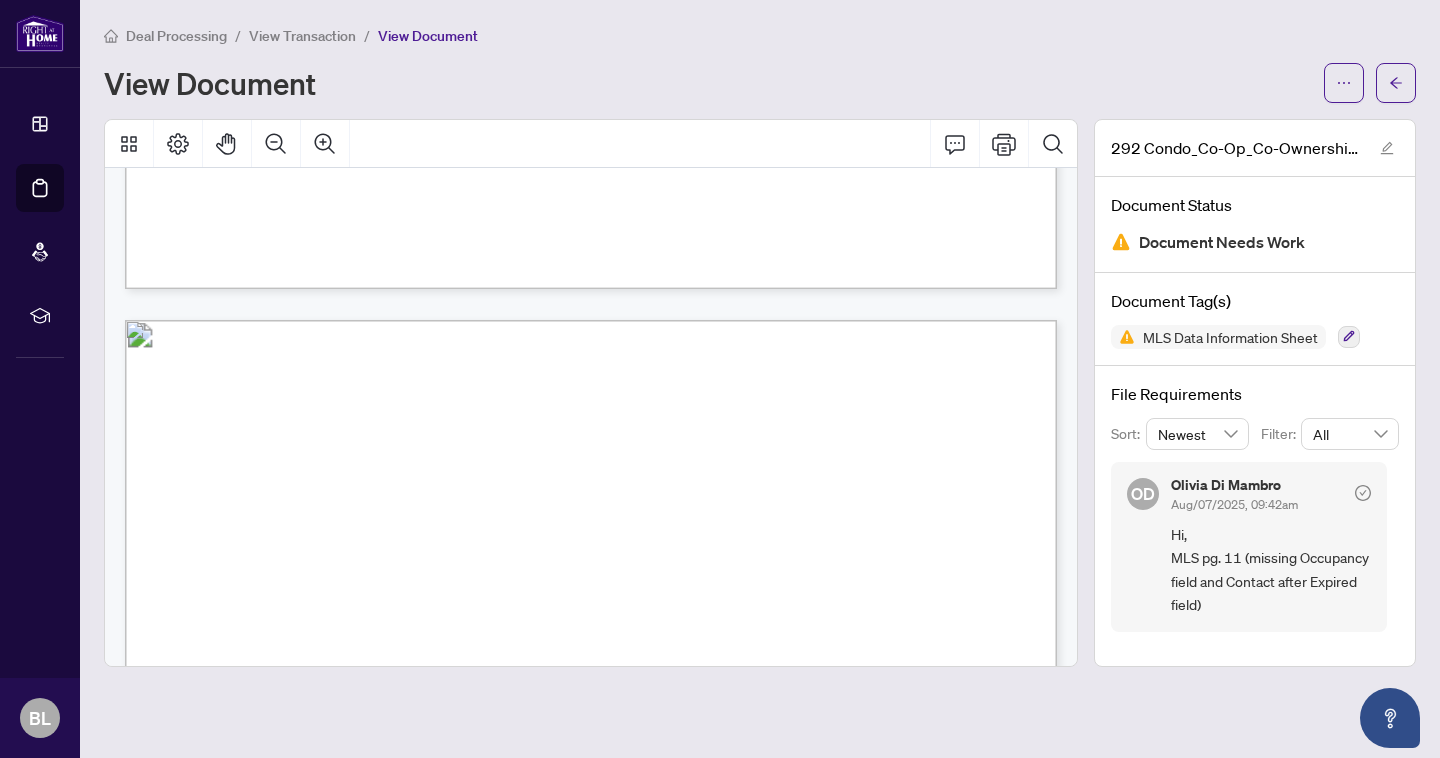 scroll, scrollTop: 12189, scrollLeft: 0, axis: vertical 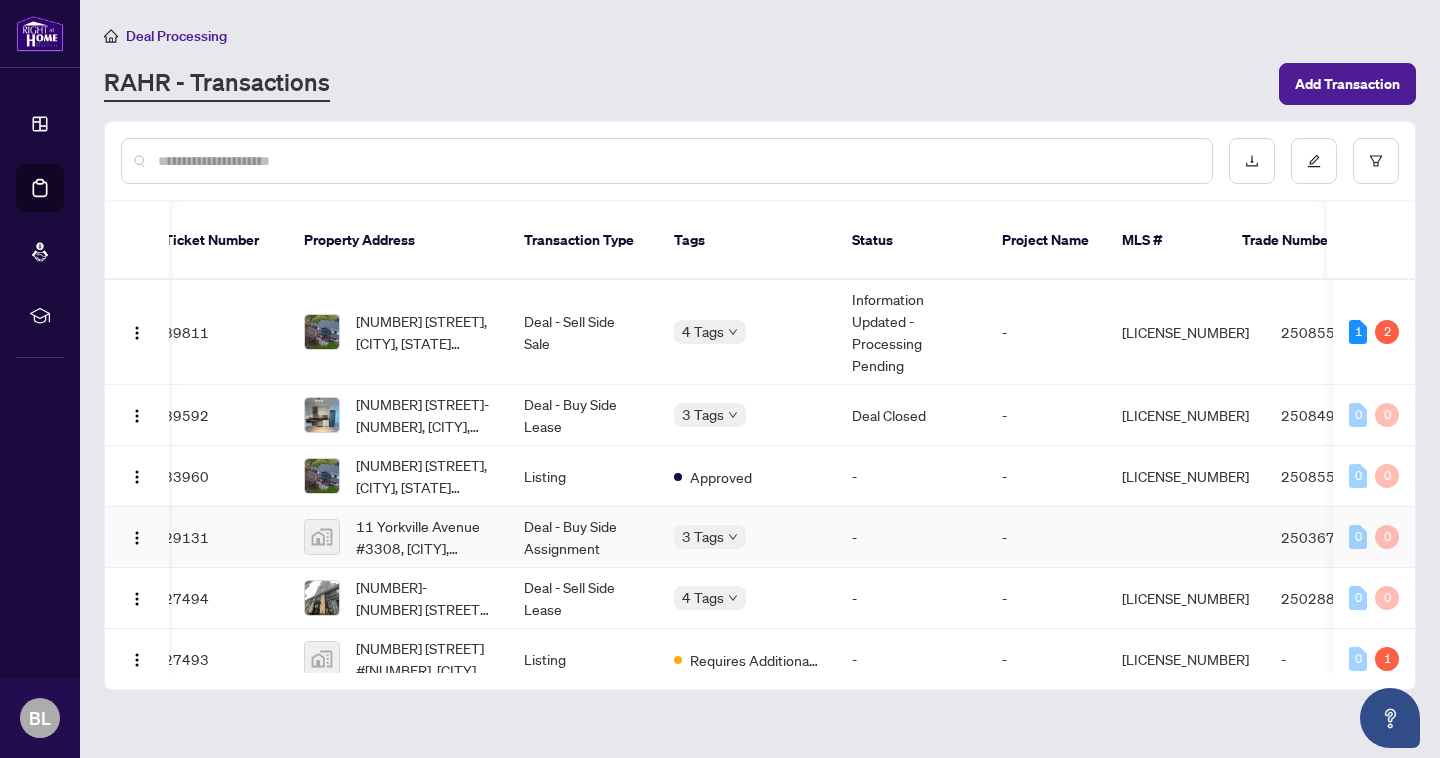 click on "3 Tags" at bounding box center [747, 537] 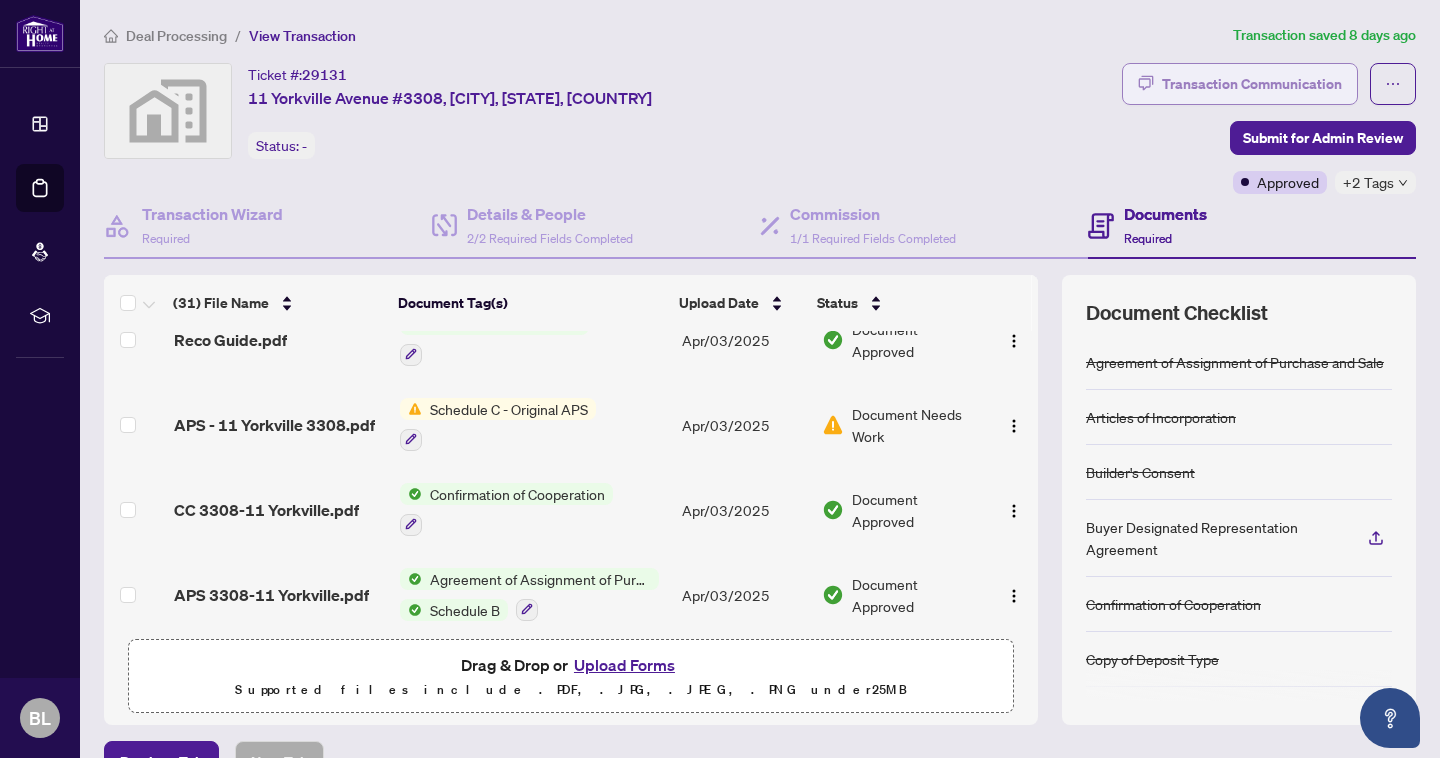 click on "Transaction Communication" at bounding box center (1252, 84) 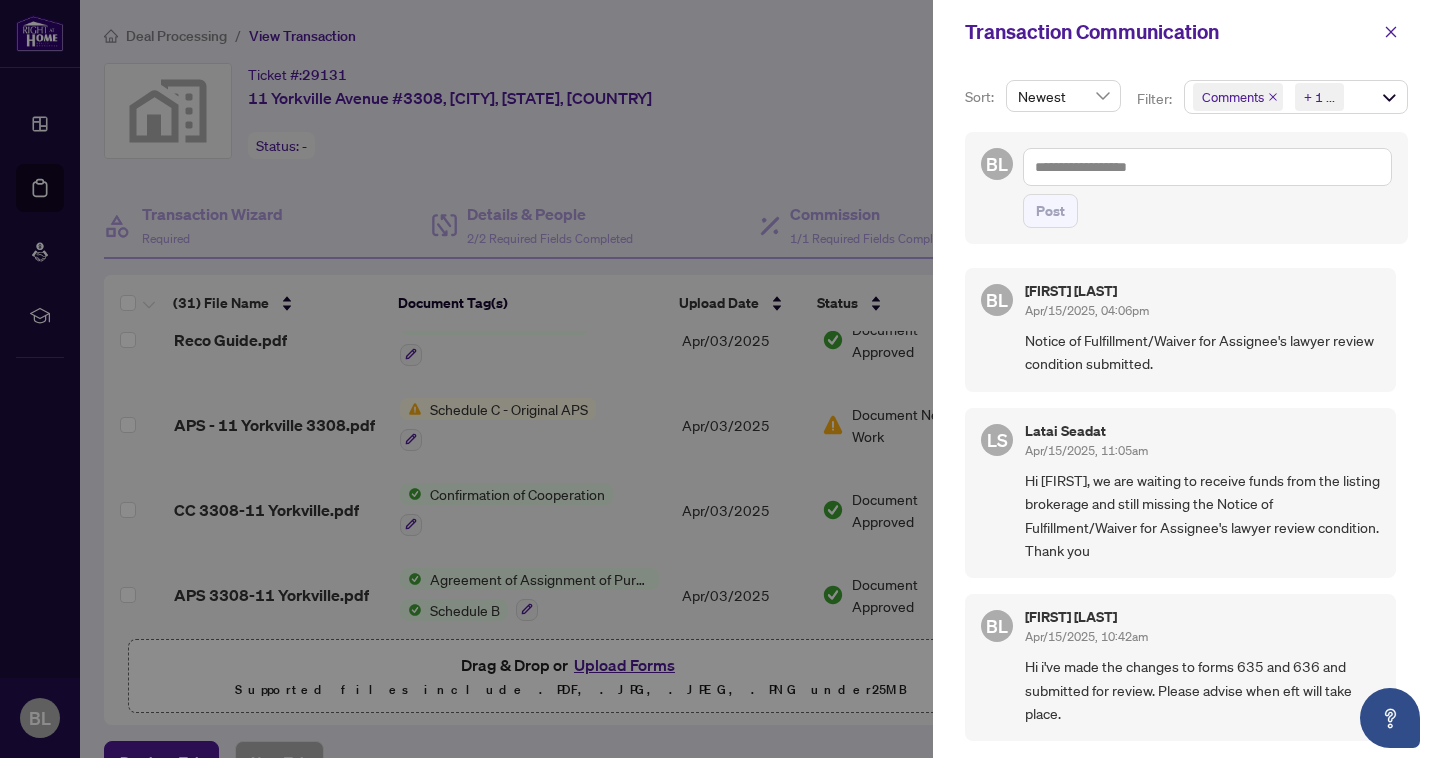 click on "Newest" at bounding box center (1063, 96) 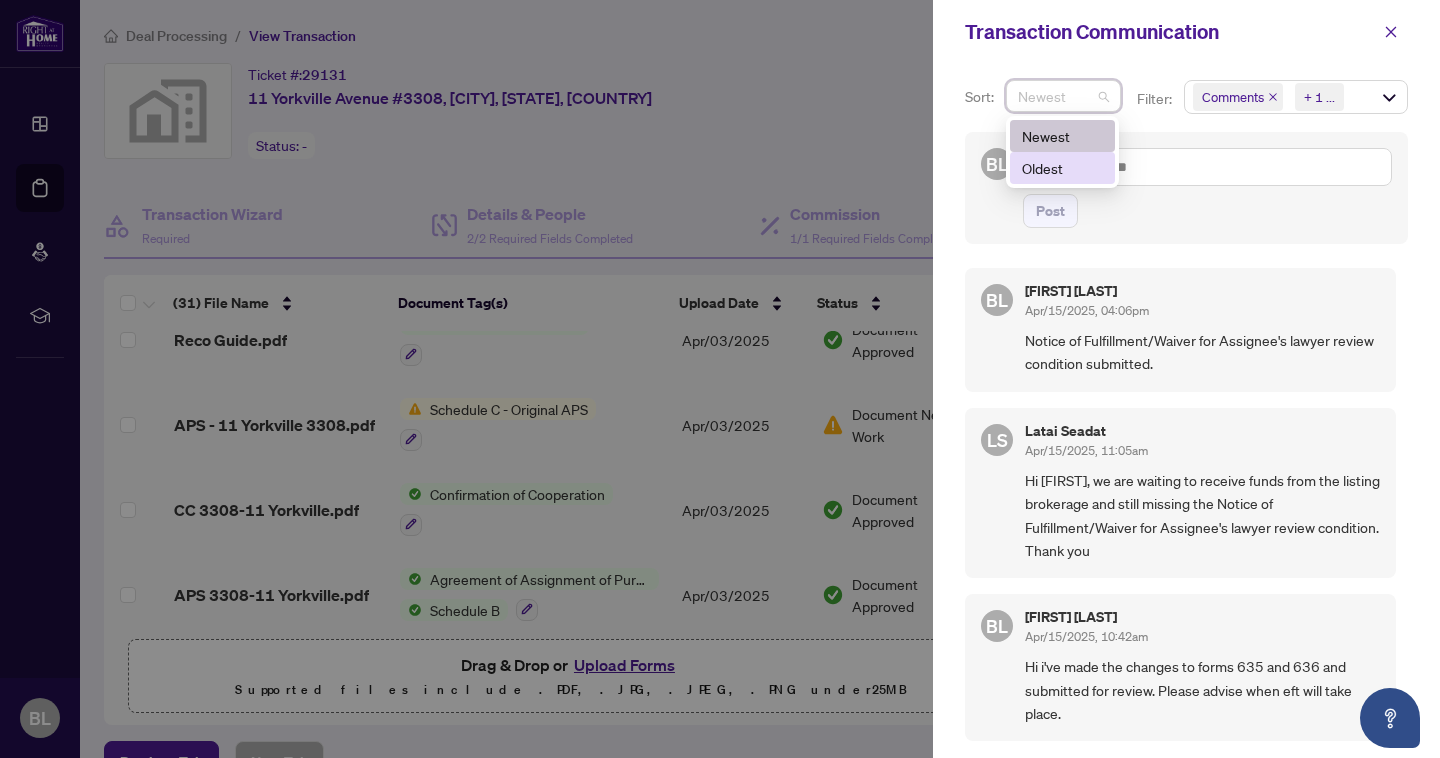 click on "Comments Requirements + 1 ..." at bounding box center [1296, 97] 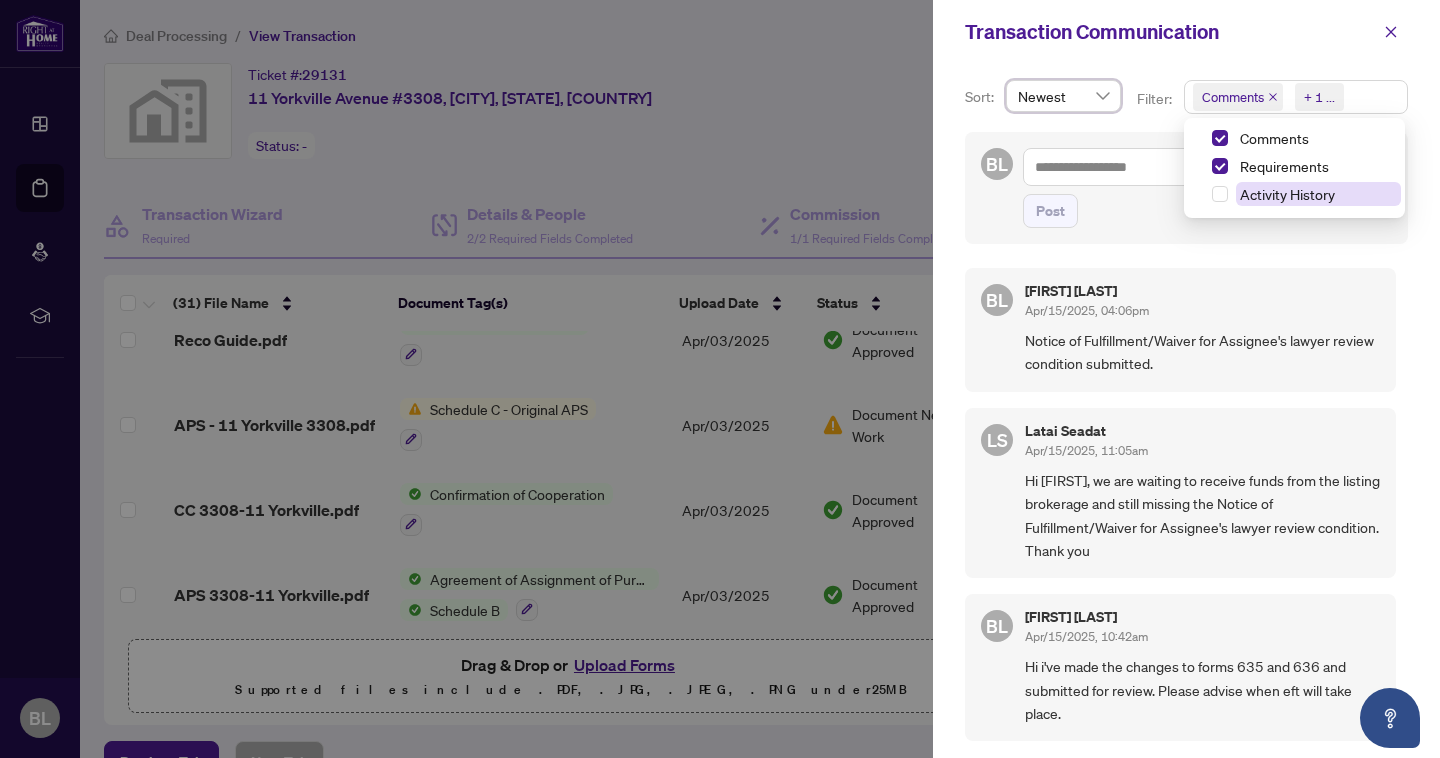 click on "Activity History" at bounding box center [1287, 194] 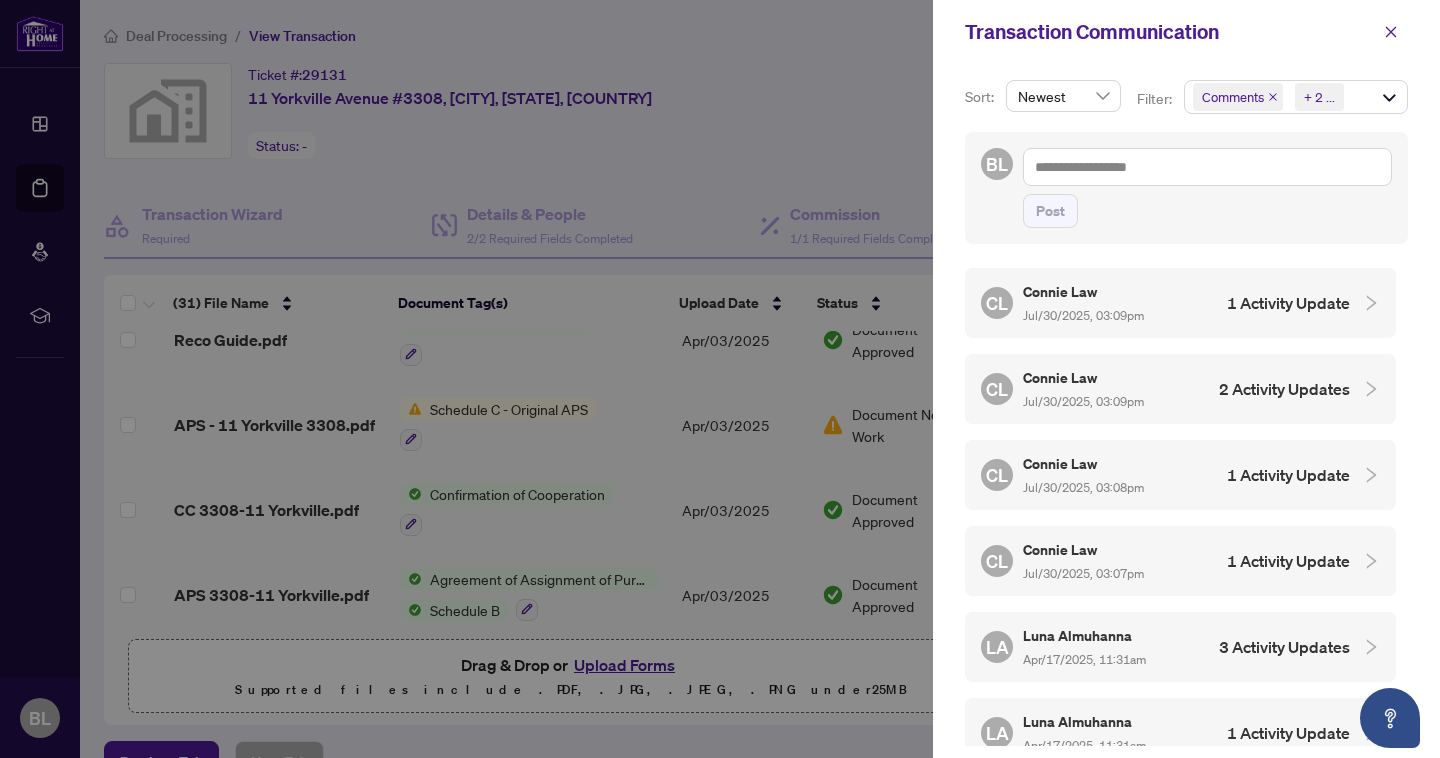 click on "1 Activity Update" at bounding box center (1288, 303) 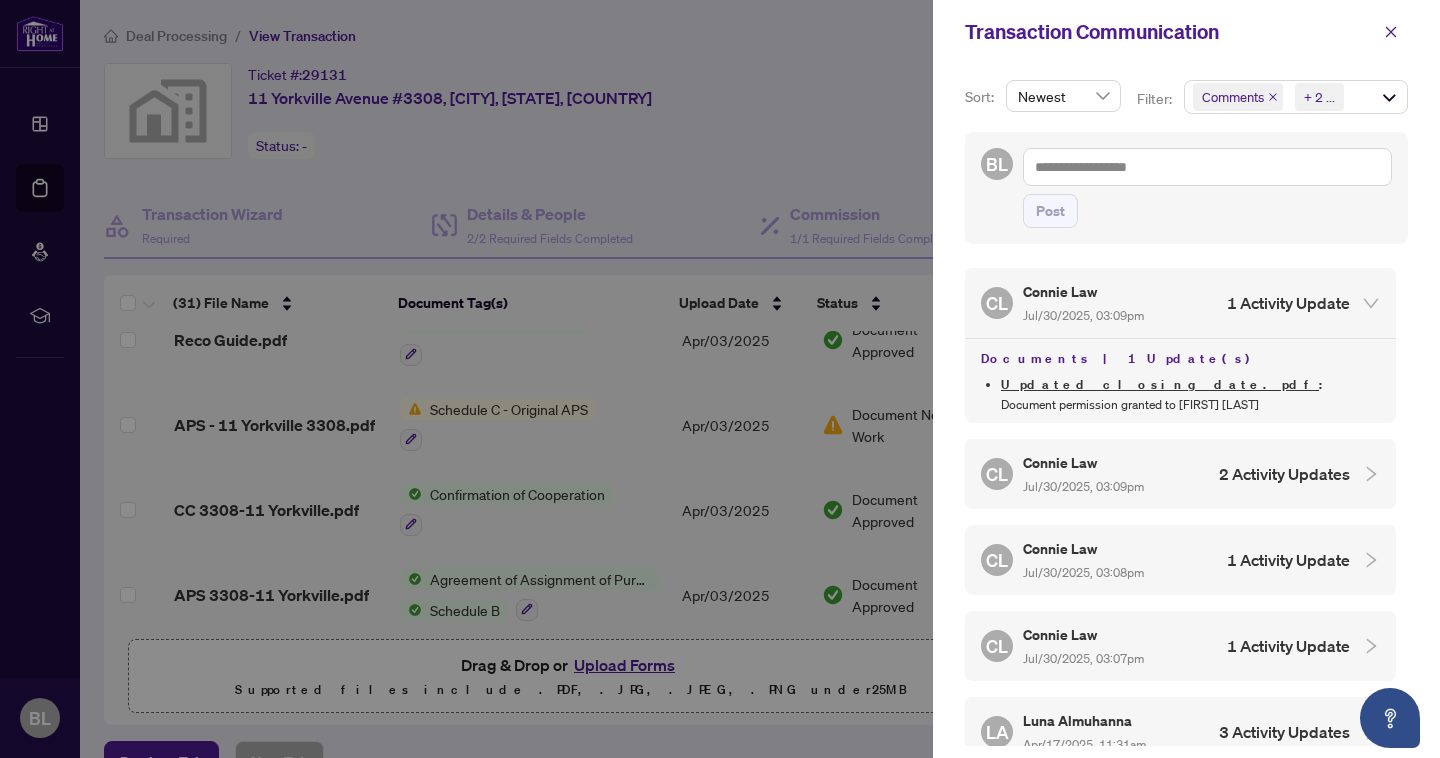 click on "Updated closing date.pdf" at bounding box center [1160, 384] 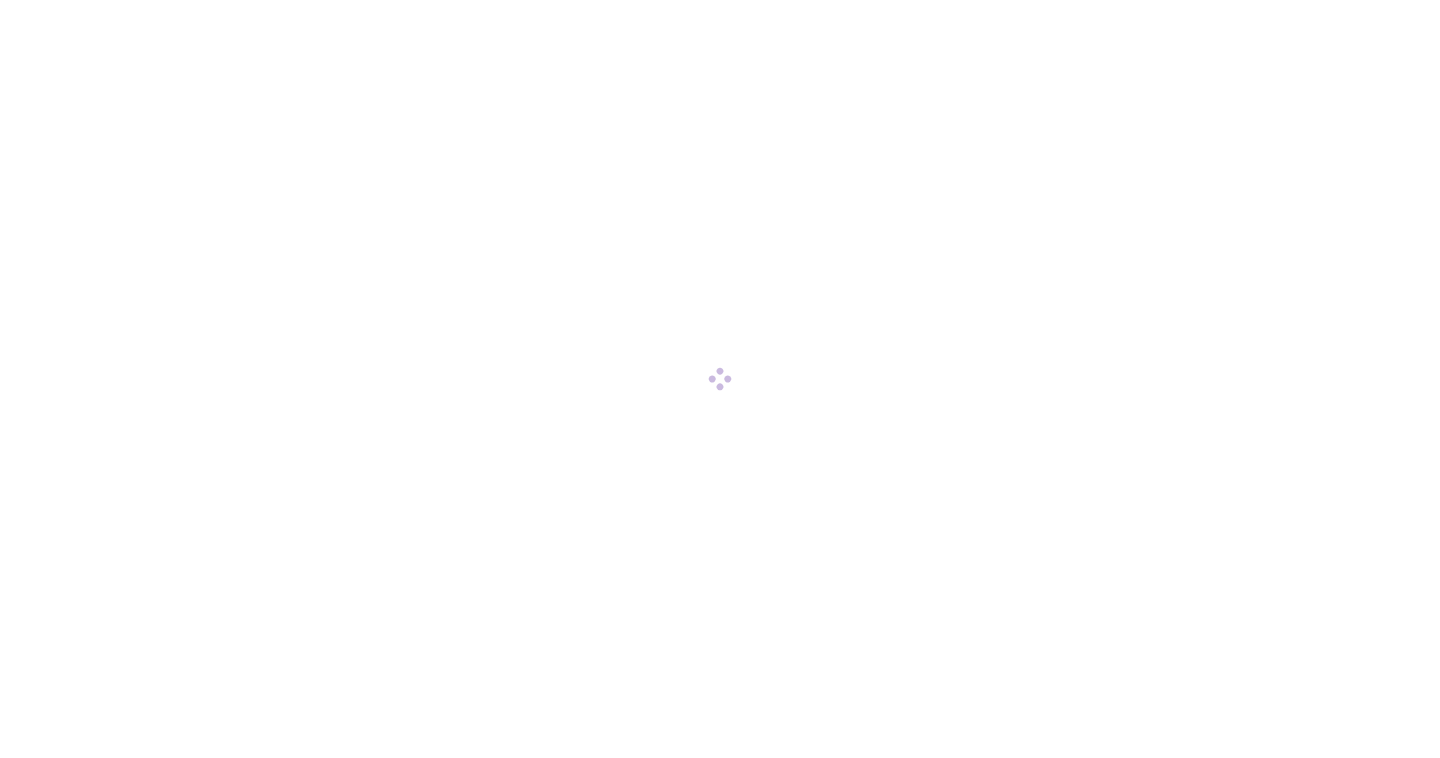scroll, scrollTop: 0, scrollLeft: 0, axis: both 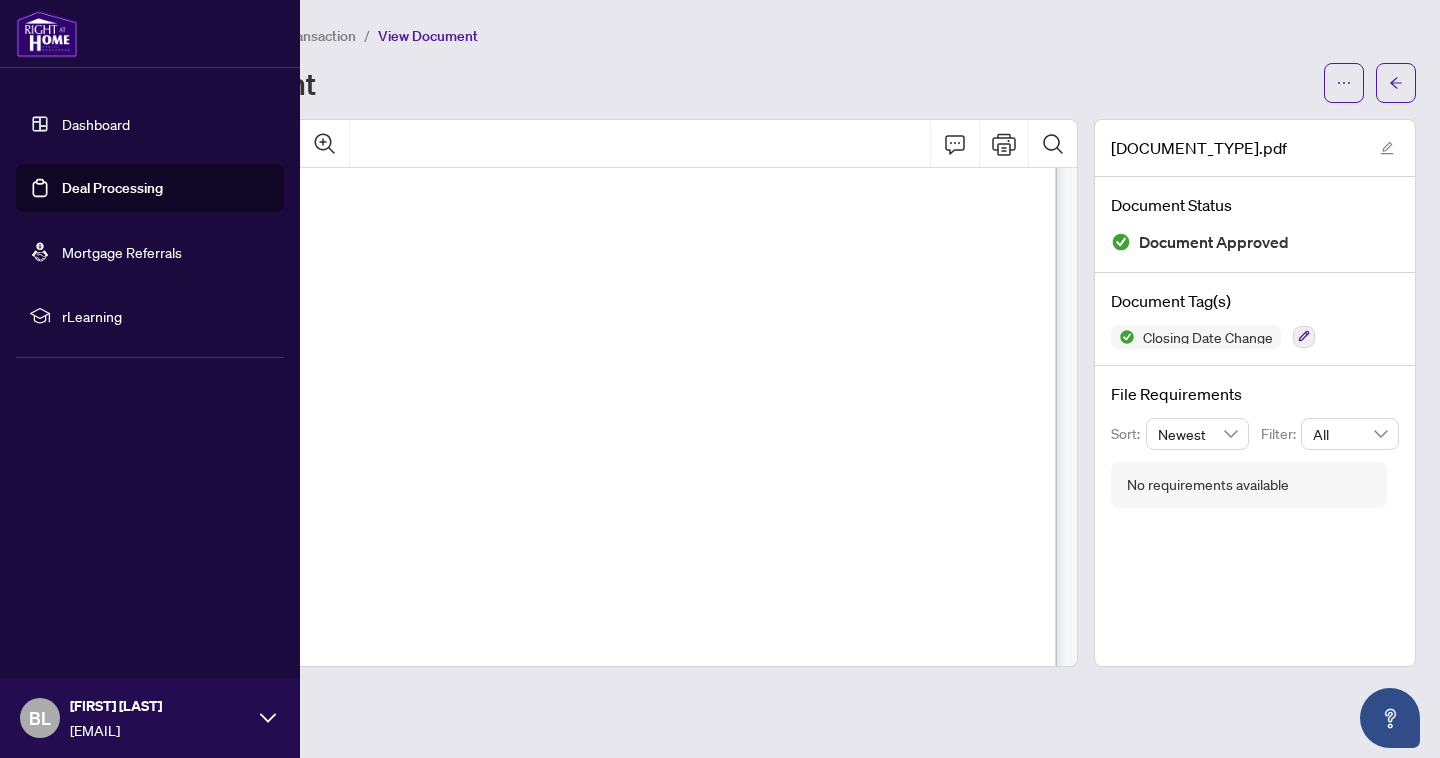 click on "Dashboard" at bounding box center (96, 124) 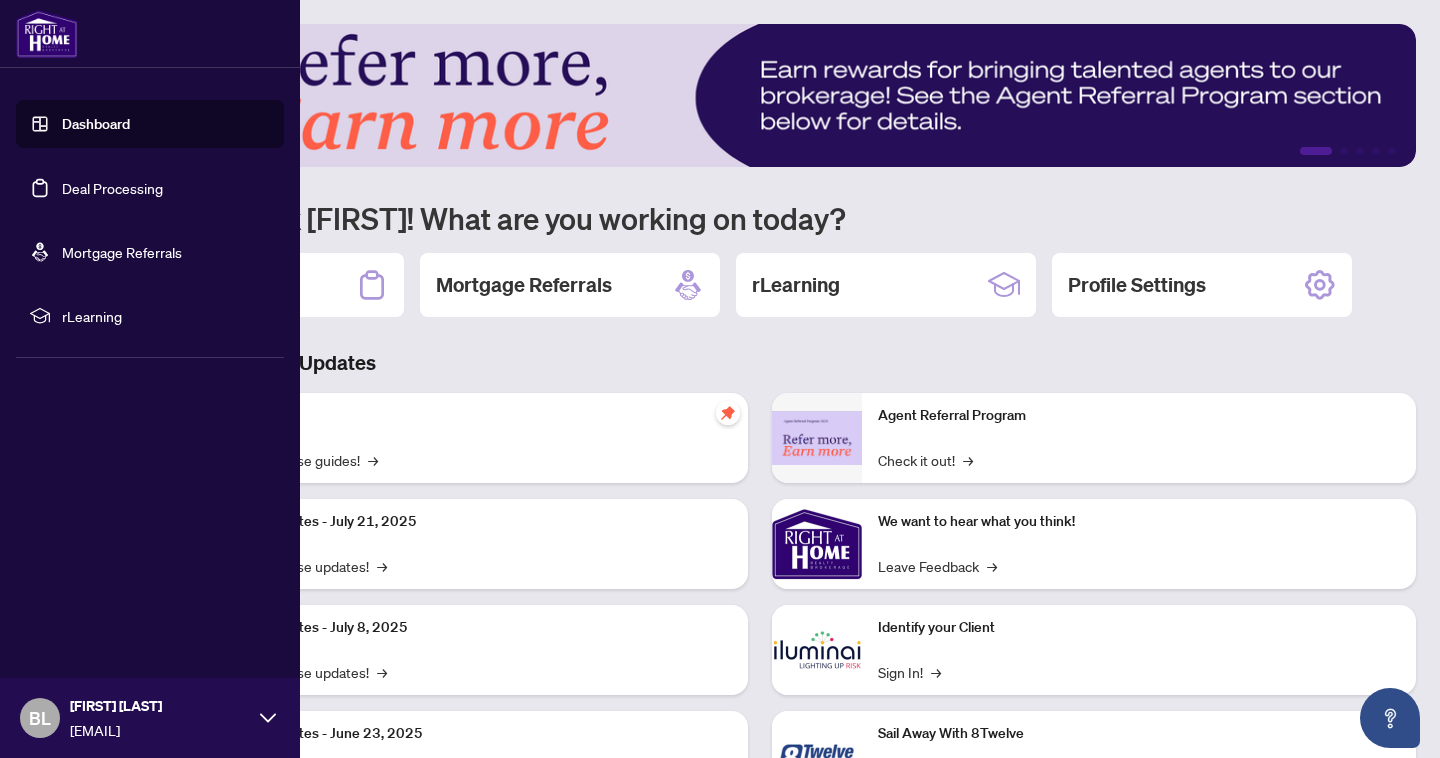click on "Dashboard" at bounding box center [96, 124] 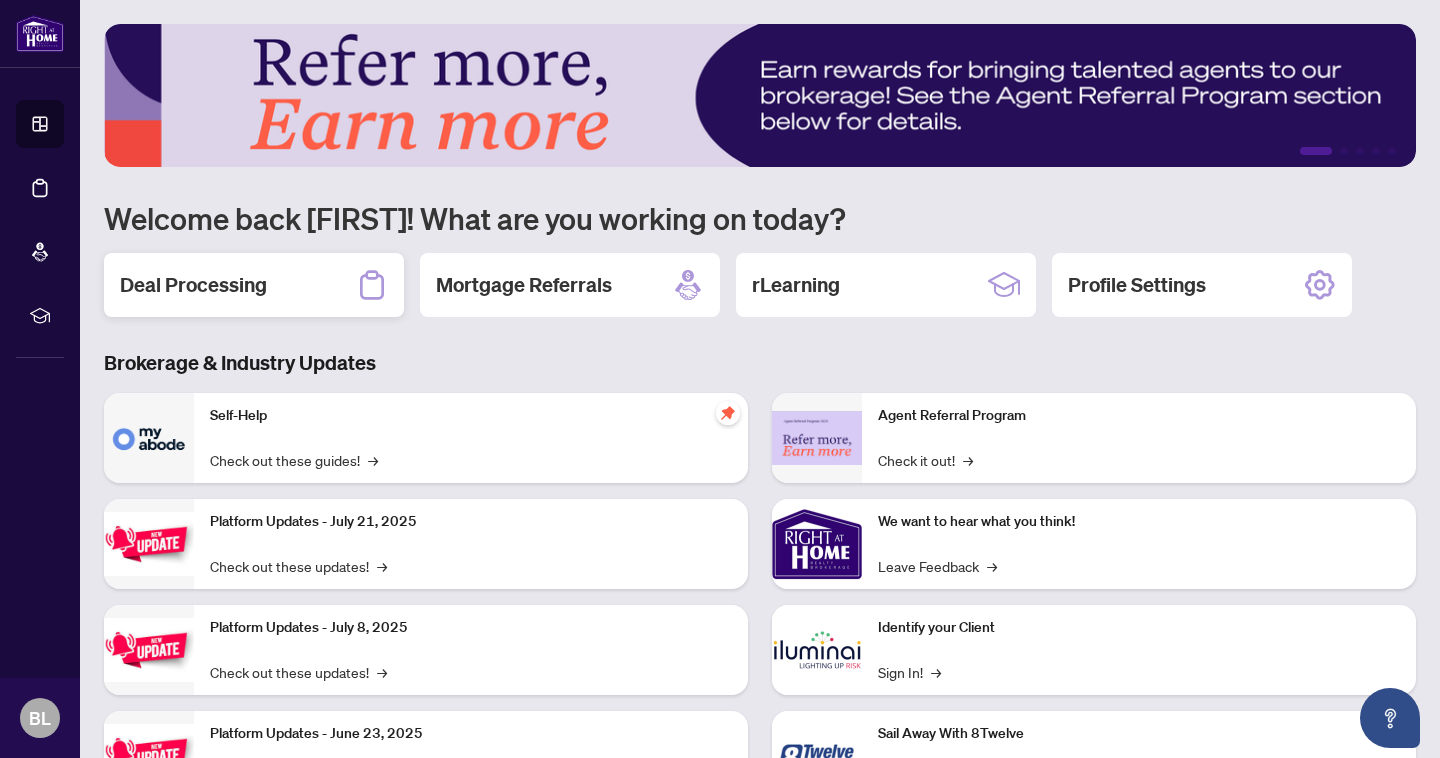 click on "Deal Processing" at bounding box center (254, 285) 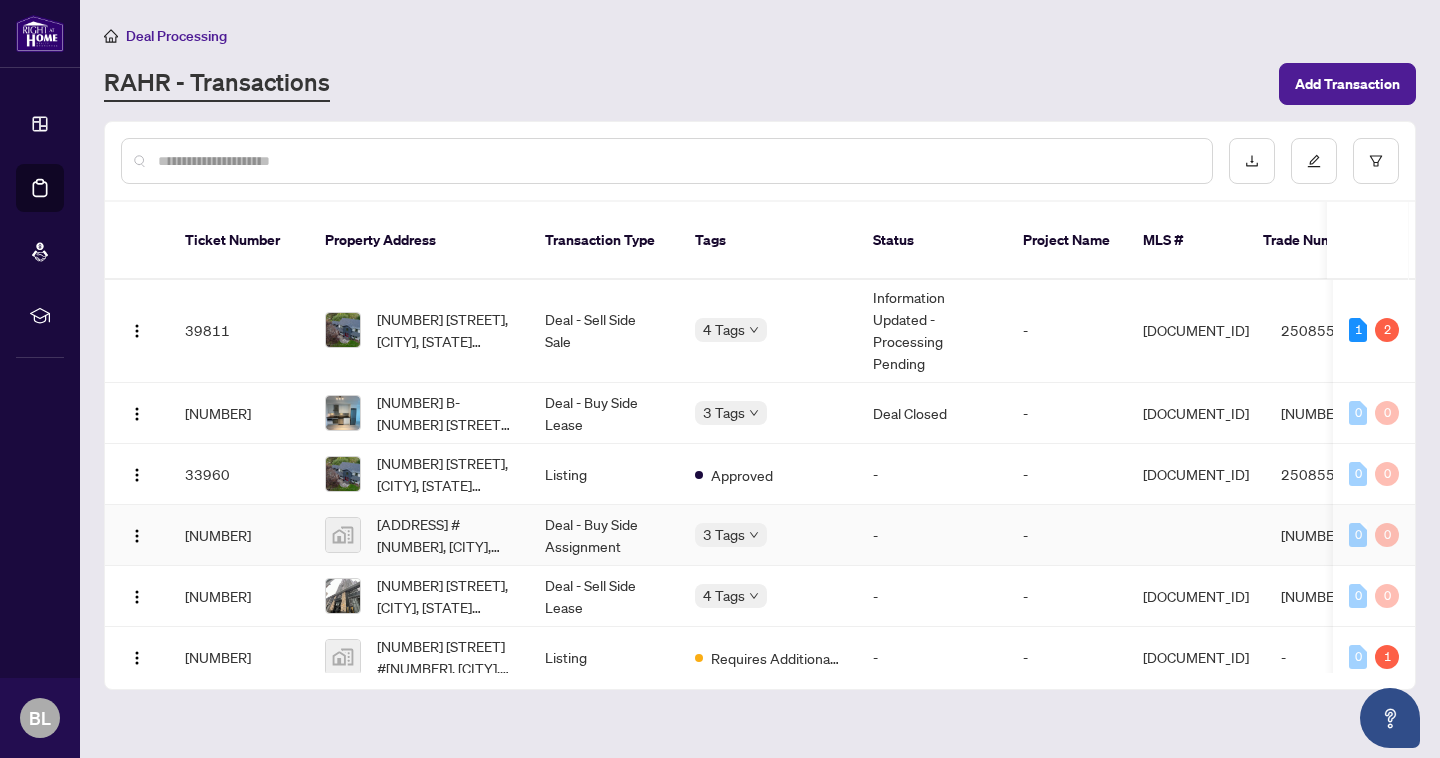 scroll, scrollTop: 462, scrollLeft: 0, axis: vertical 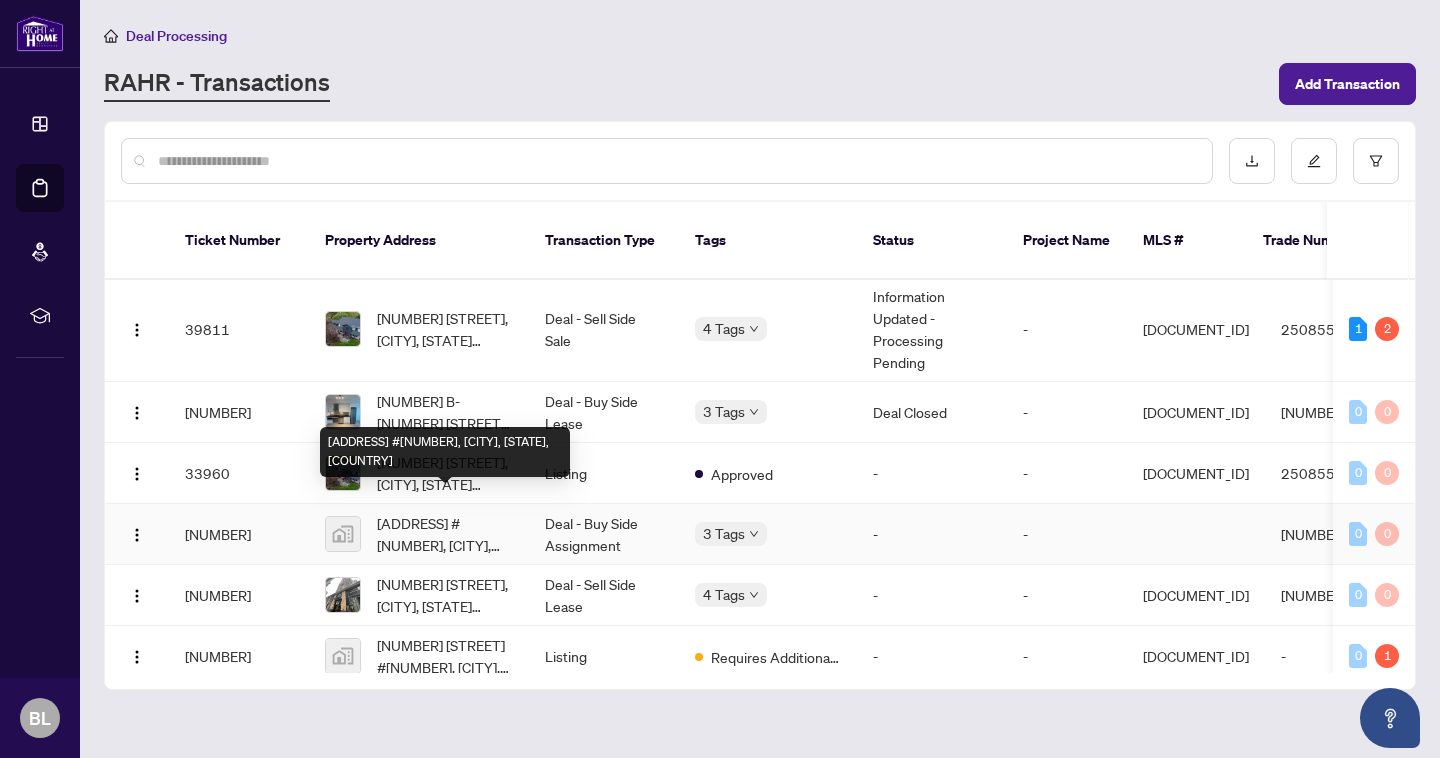 click on "11 Yorkville Avenue #3308, [CITY], [STATE], [COUNTRY]" at bounding box center [445, 534] 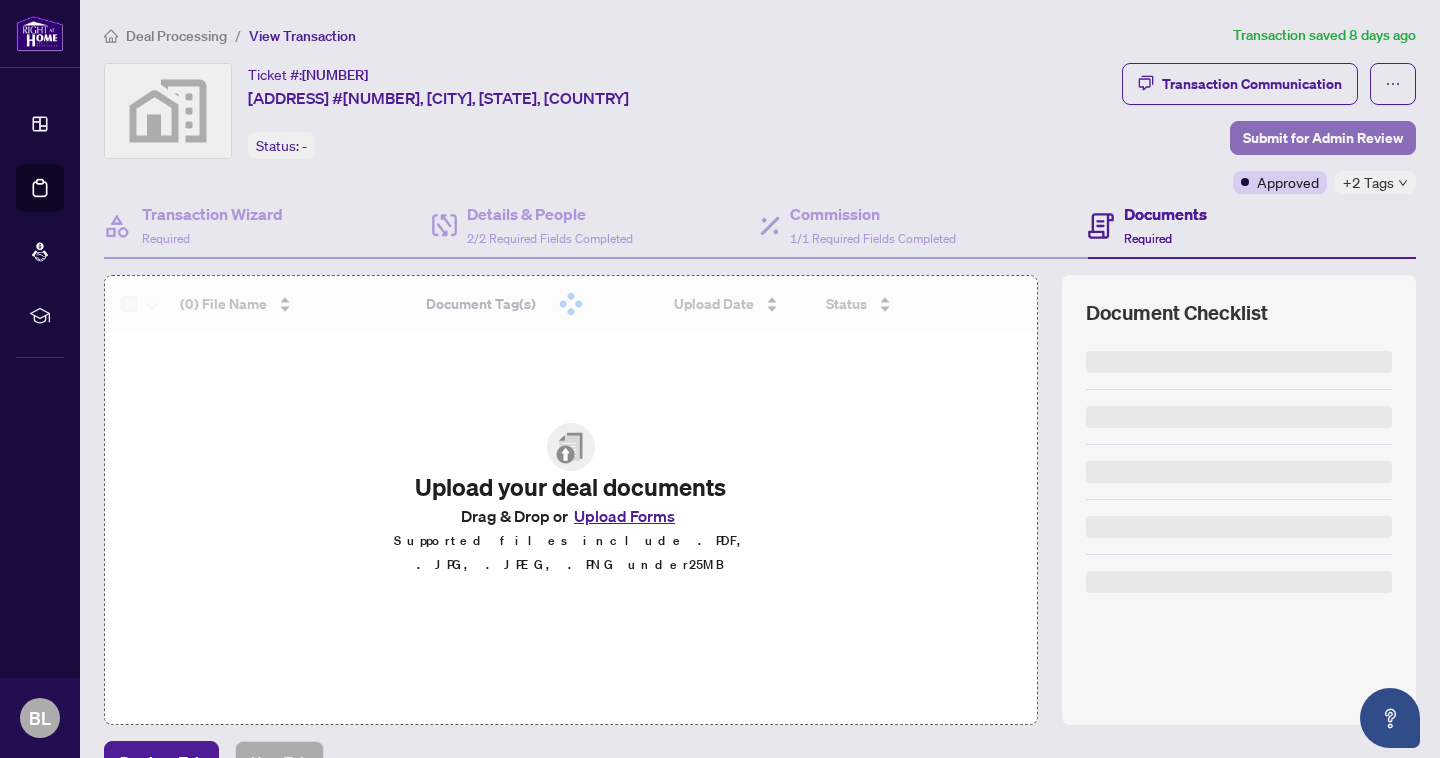 click on "Submit for Admin Review" at bounding box center [1323, 138] 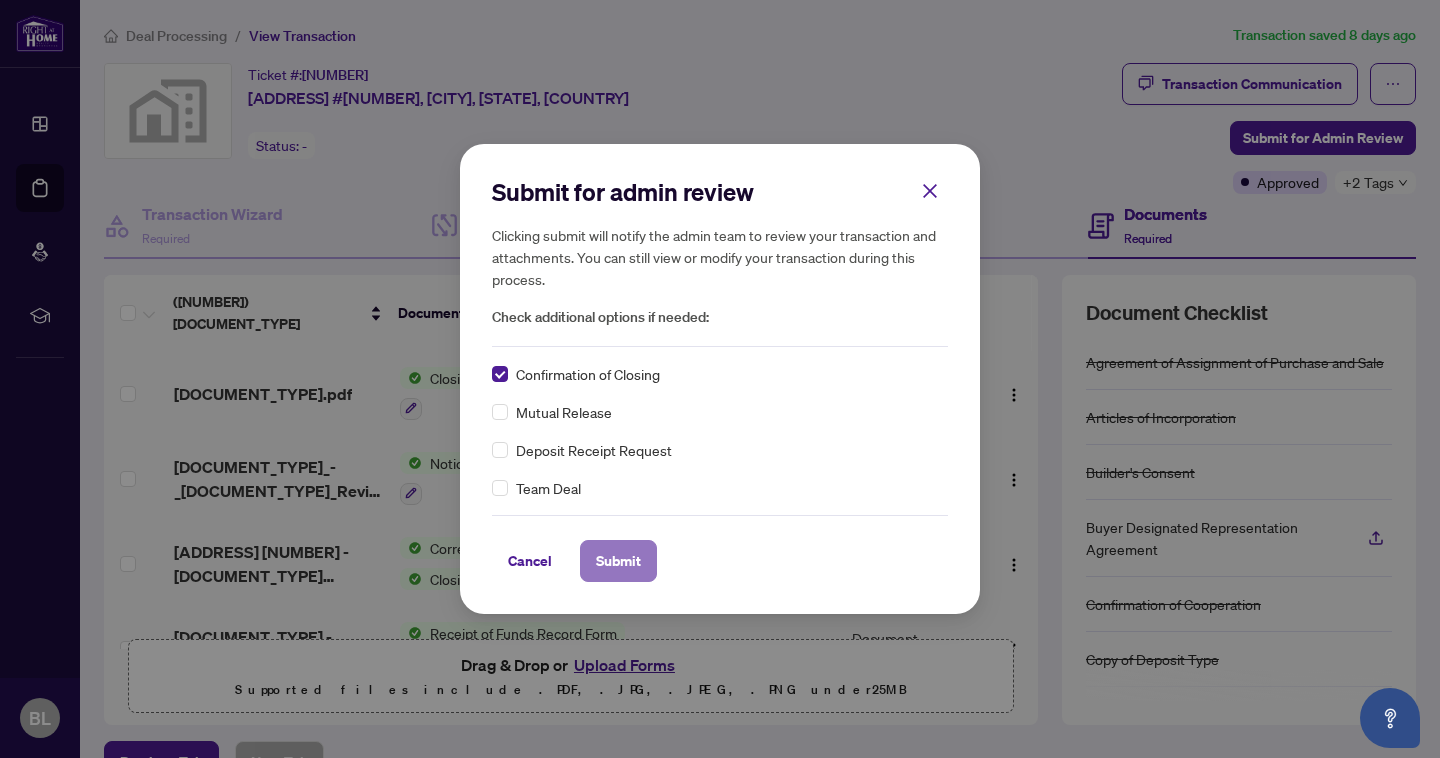 click on "Submit" at bounding box center (618, 561) 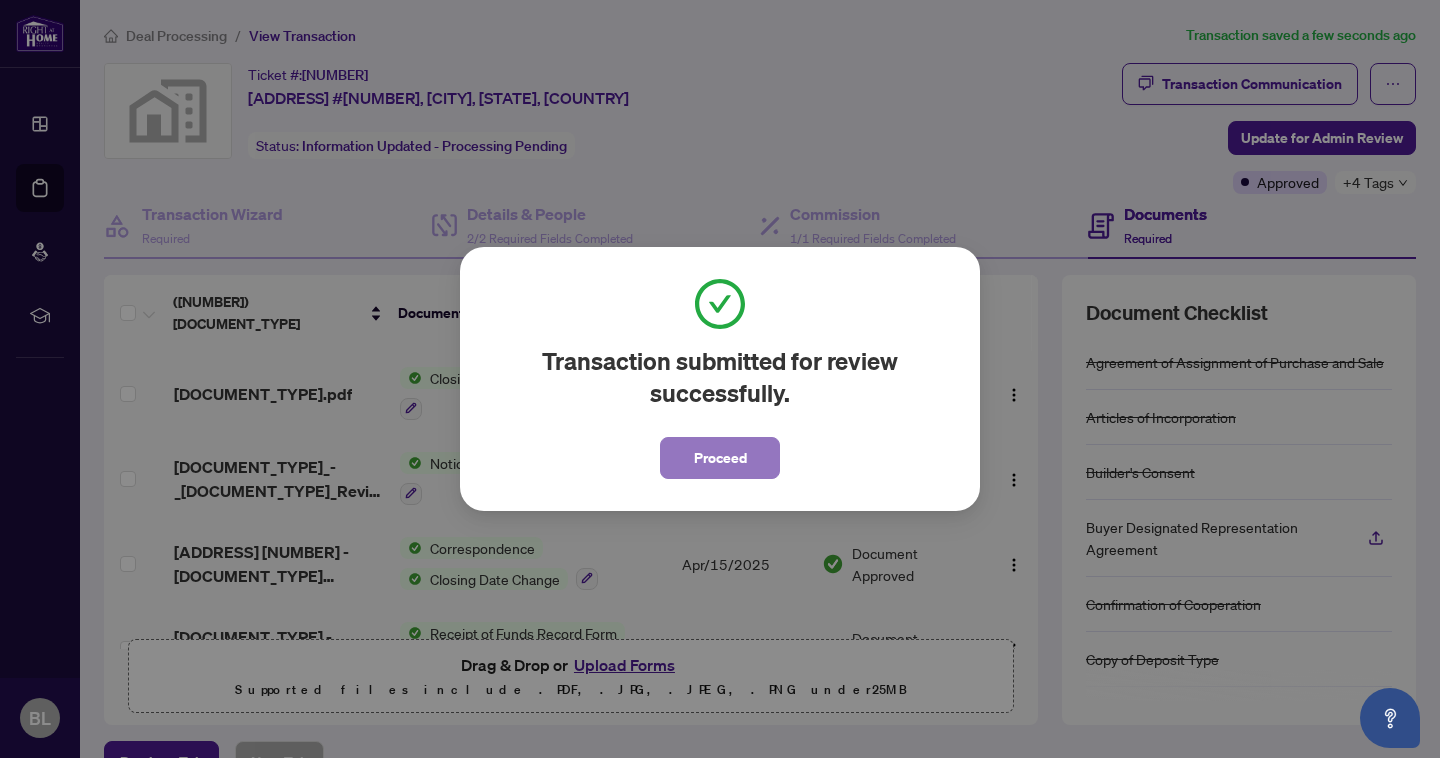 click on "Proceed" at bounding box center (720, 458) 